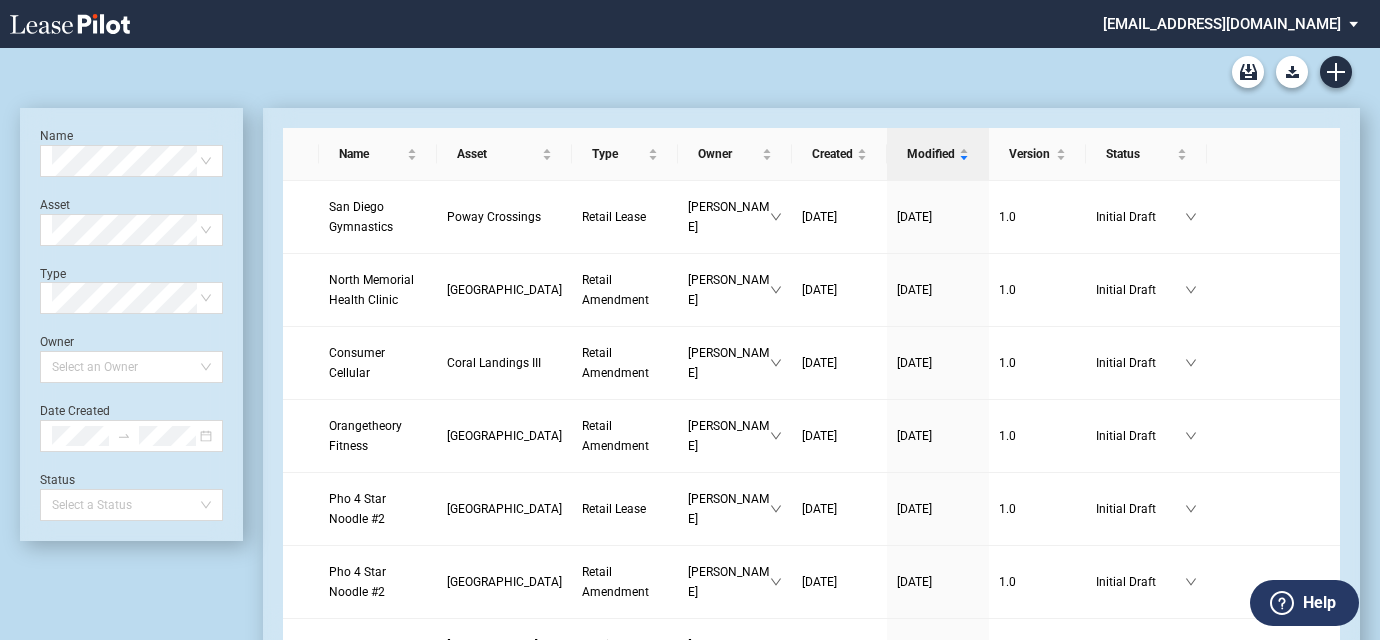 scroll, scrollTop: 0, scrollLeft: 0, axis: both 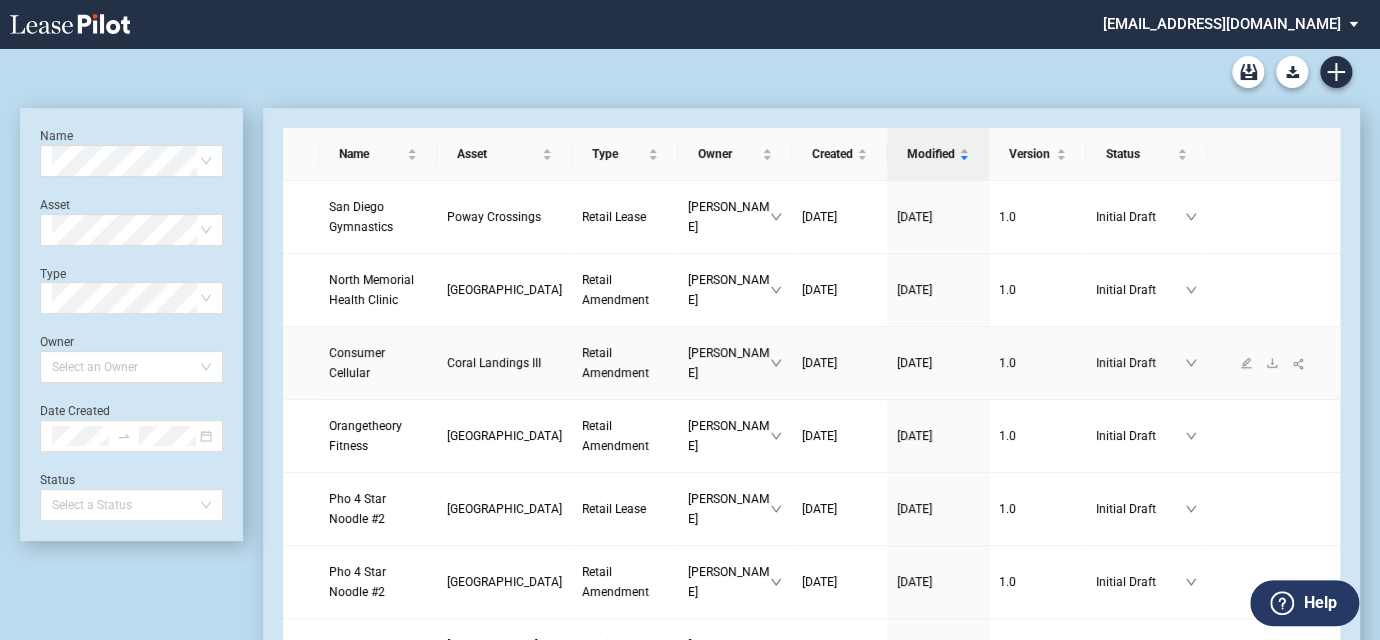 click on "Coral Landings III" at bounding box center [494, 363] 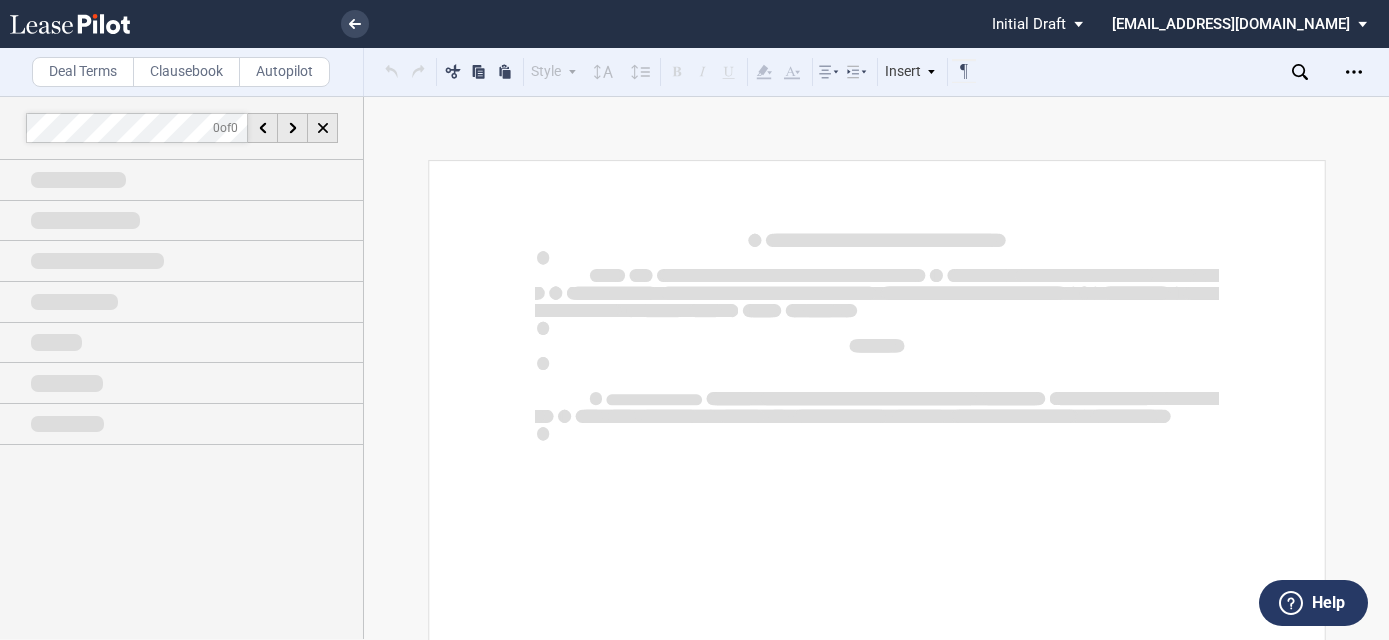 scroll, scrollTop: 0, scrollLeft: 0, axis: both 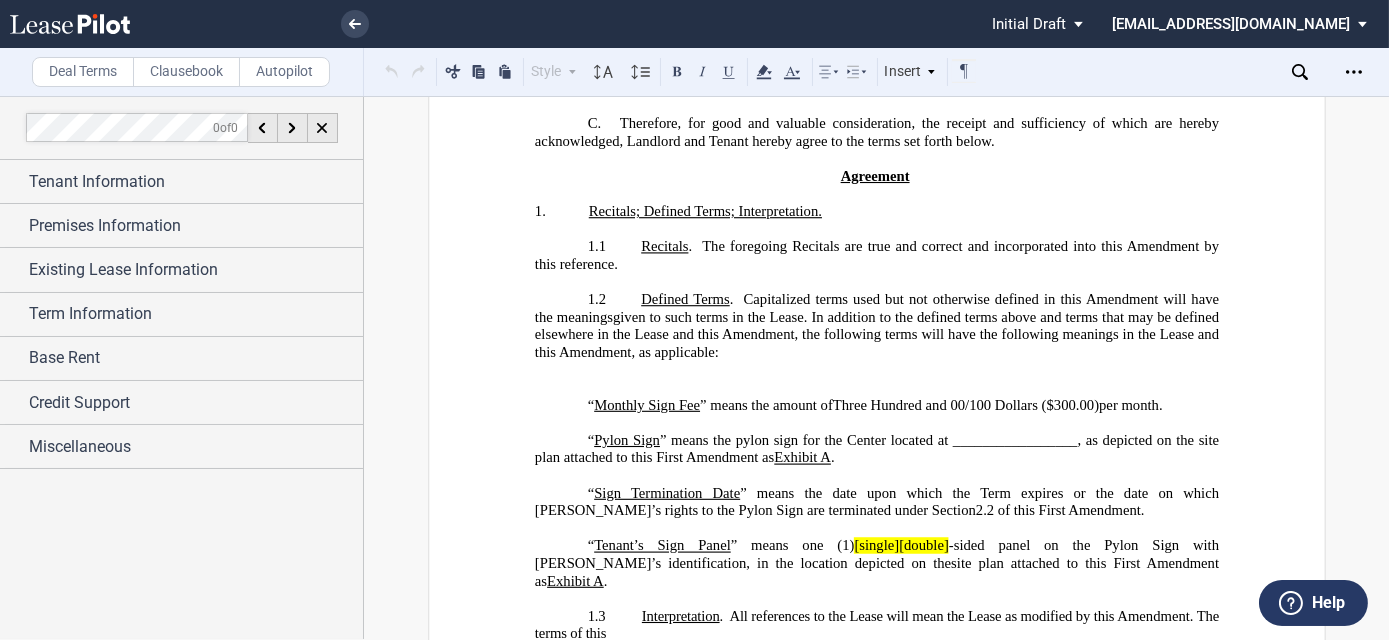 click on "﻿" at bounding box center [876, 370] 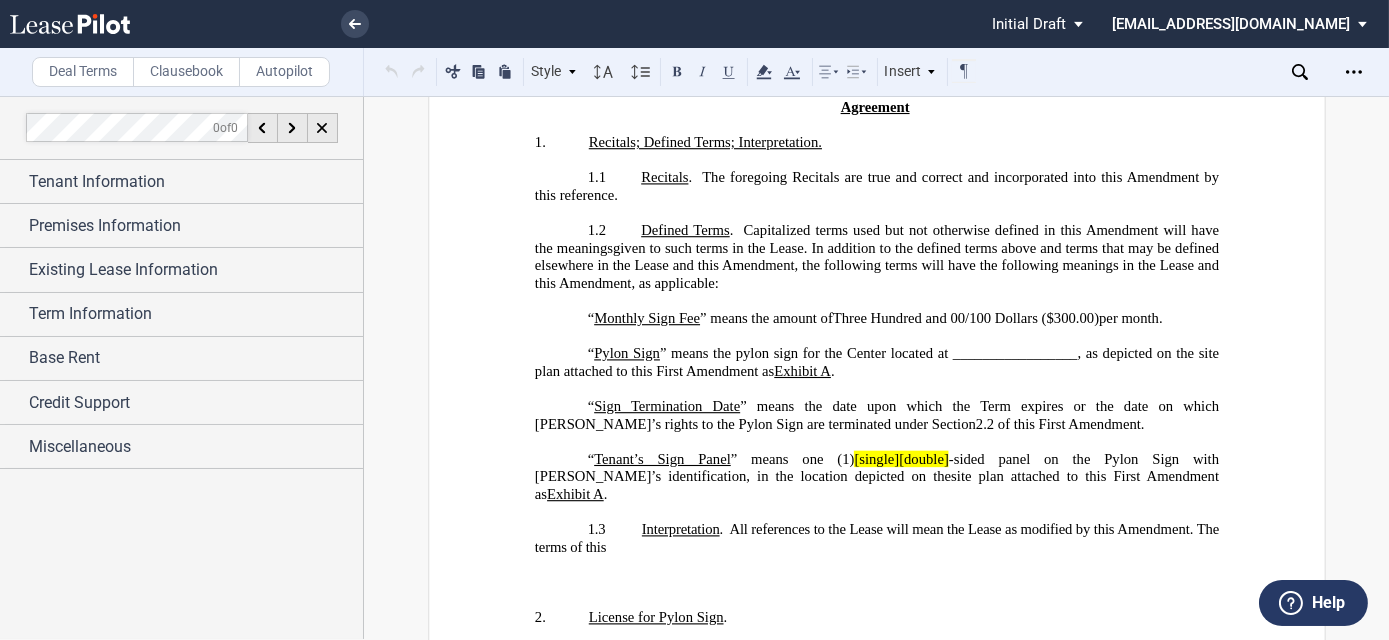 scroll, scrollTop: 545, scrollLeft: 0, axis: vertical 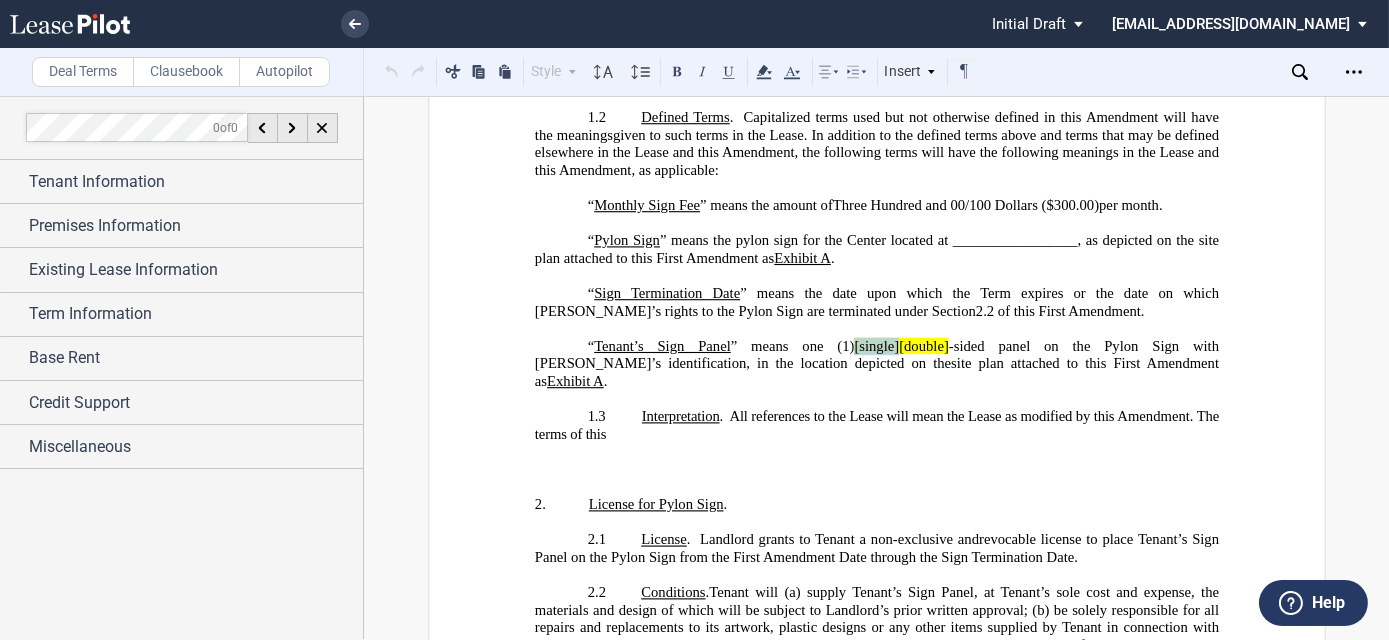 drag, startPoint x: 826, startPoint y: 329, endPoint x: 871, endPoint y: 325, distance: 45.17743 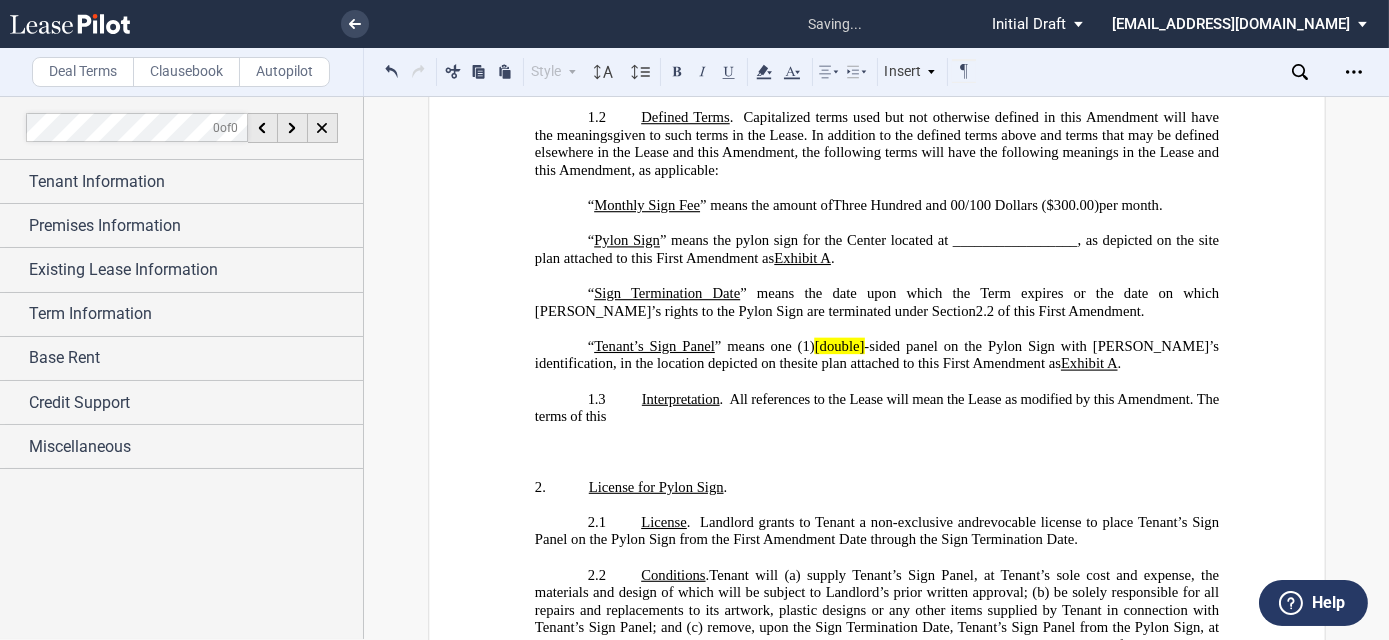 type 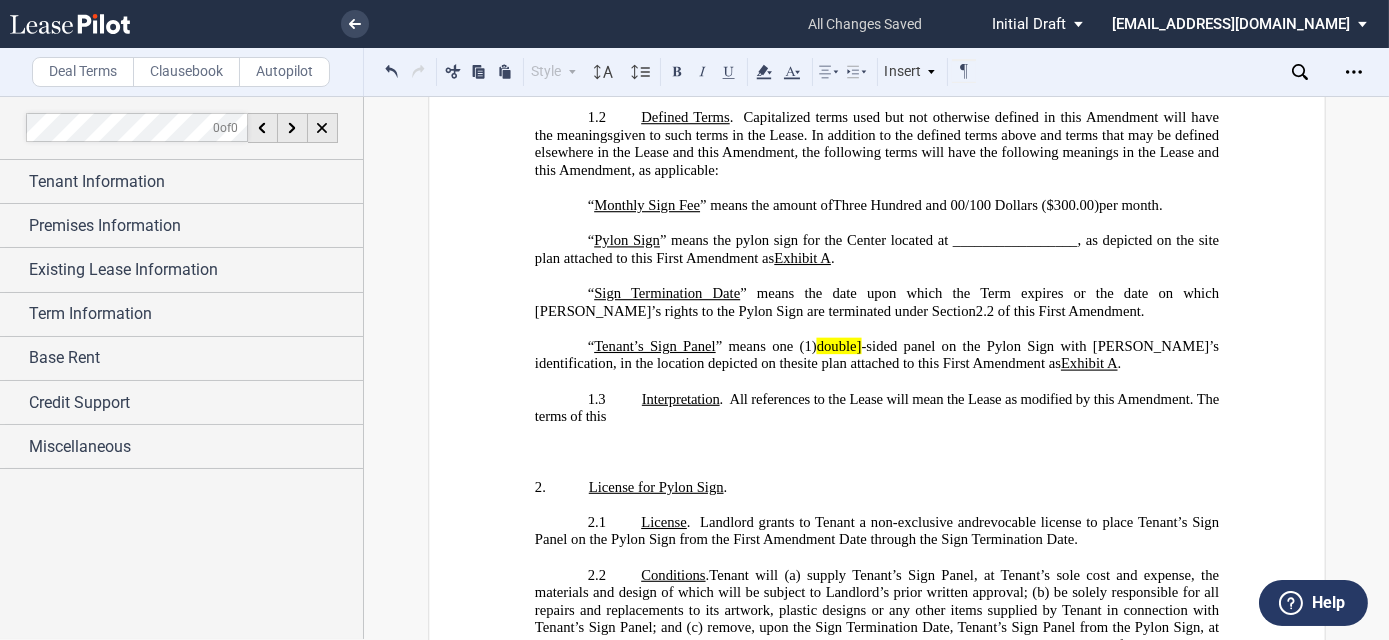 click on "double]" 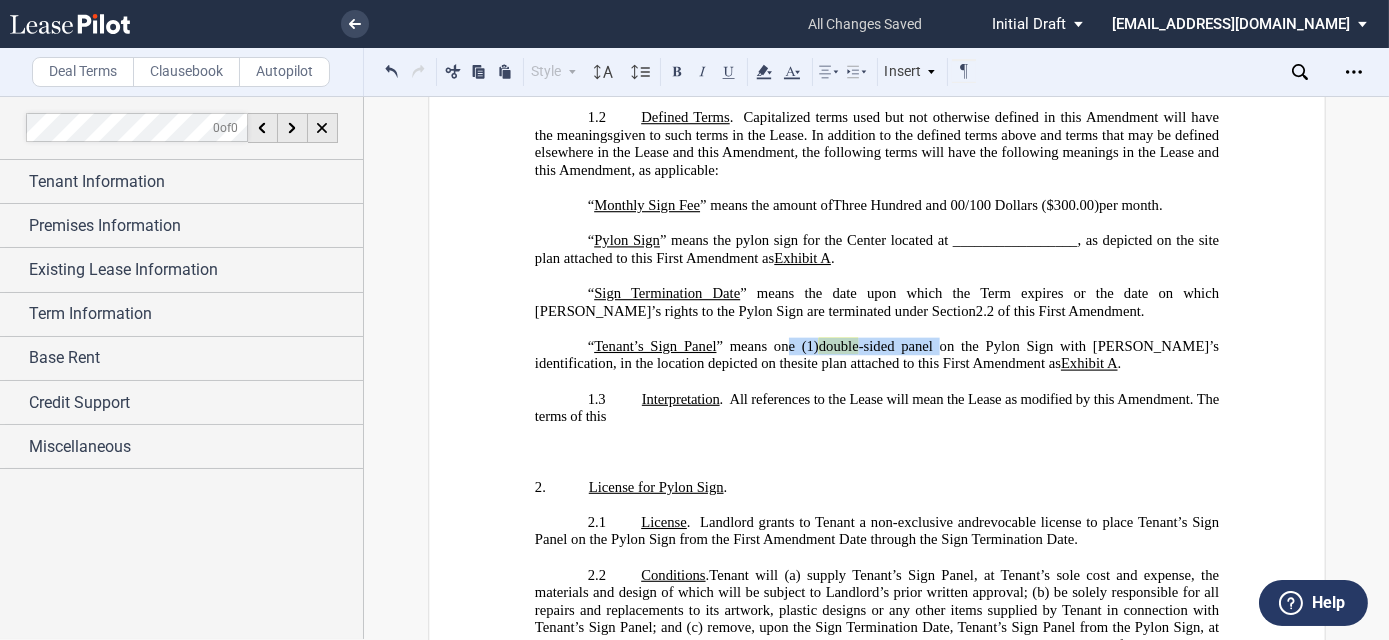 drag, startPoint x: 774, startPoint y: 323, endPoint x: 922, endPoint y: 336, distance: 148.56985 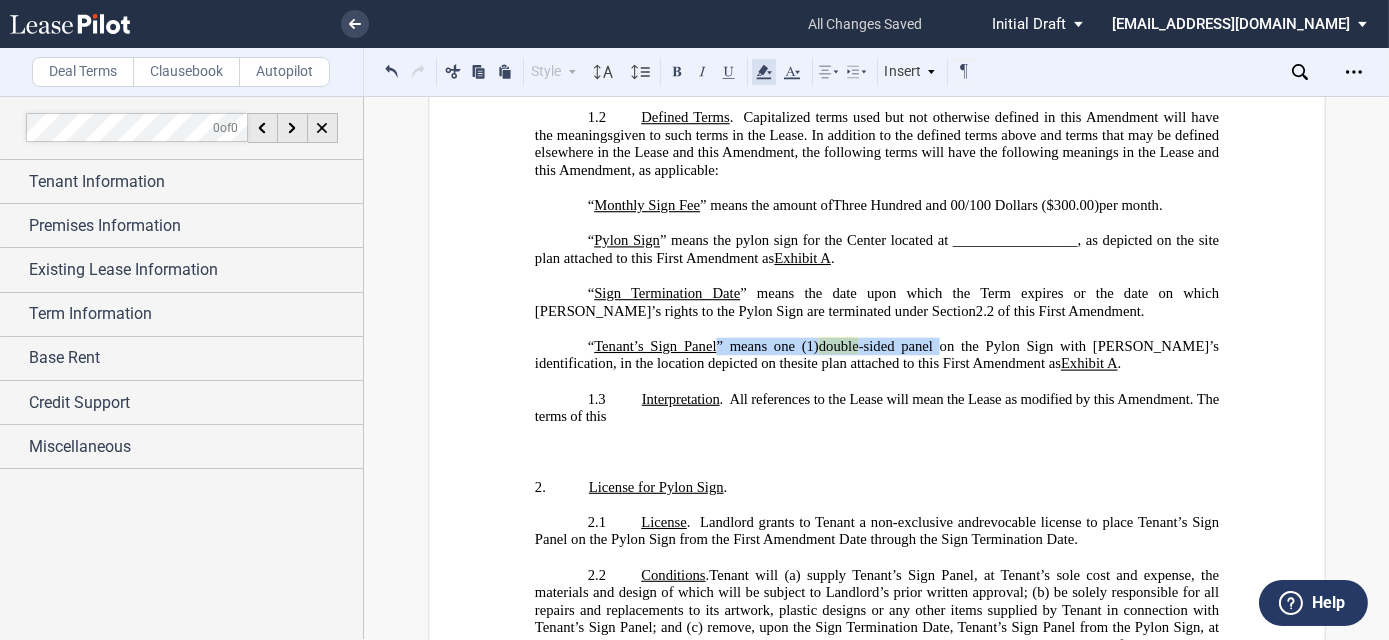 click 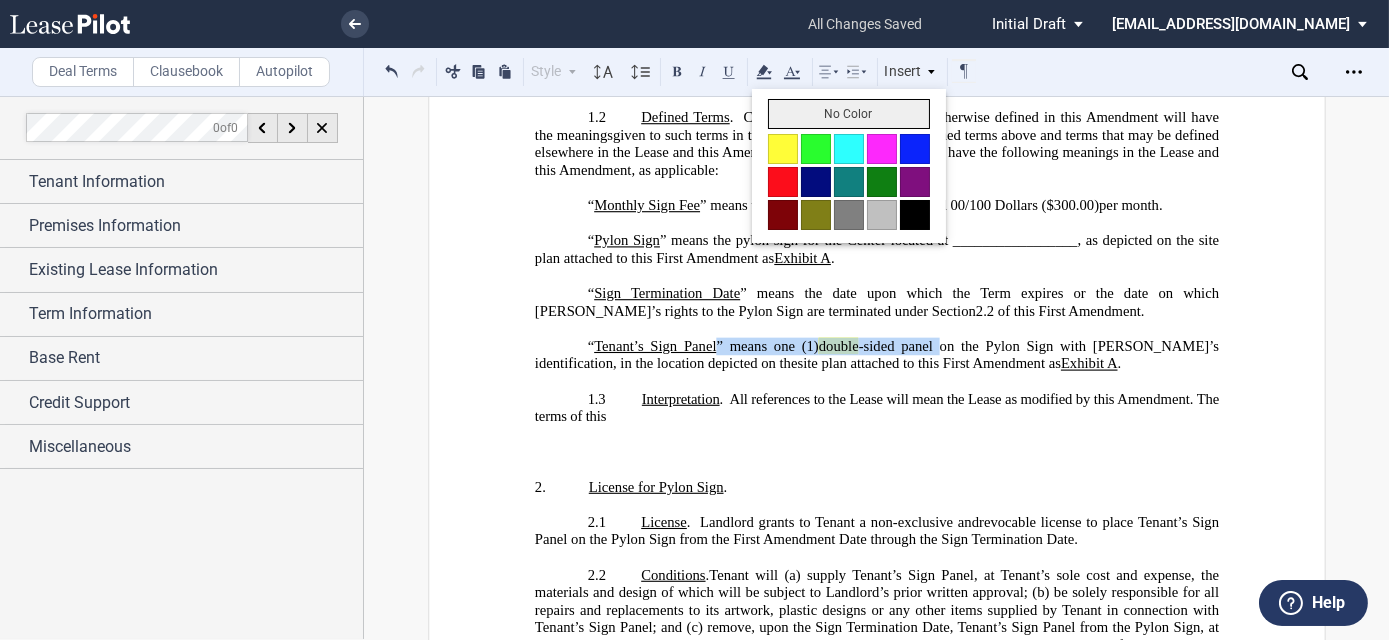 click on "No Color" at bounding box center (849, 114) 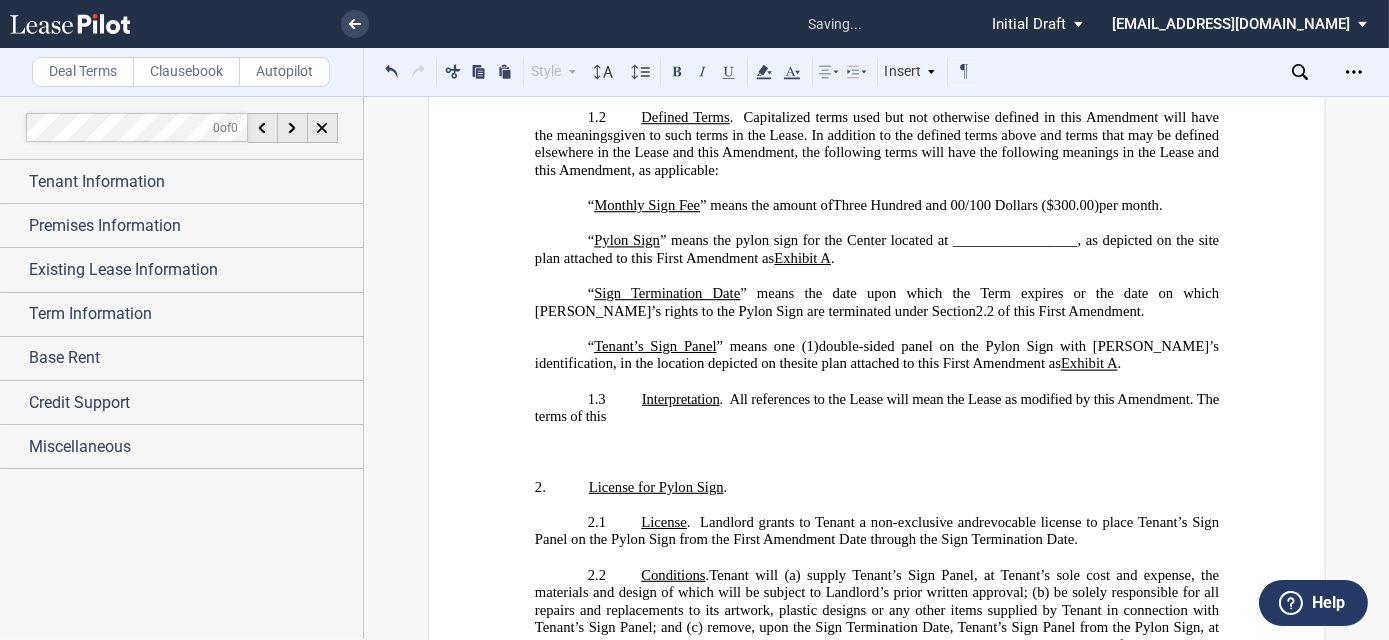click on "” means the pylon sign for the Center located at _________________, as depicted on the site plan attached to this First Amendment as  Exhibit A ." 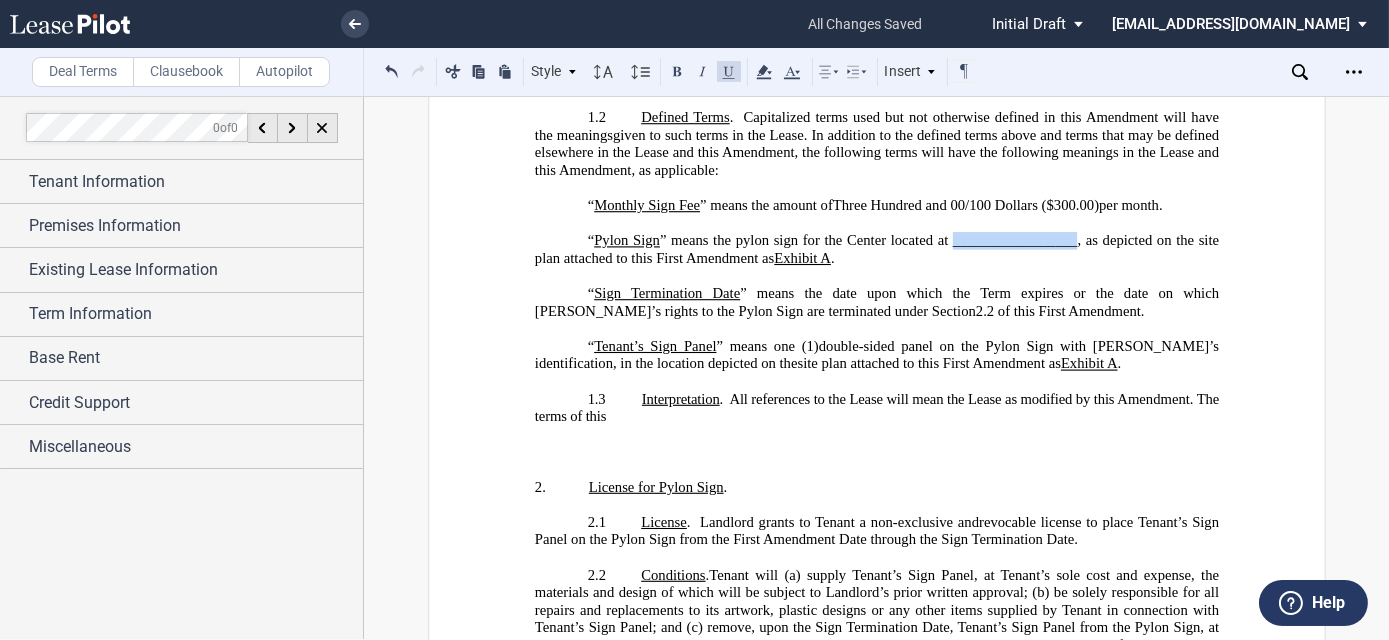 drag, startPoint x: 948, startPoint y: 231, endPoint x: 1074, endPoint y: 227, distance: 126.06348 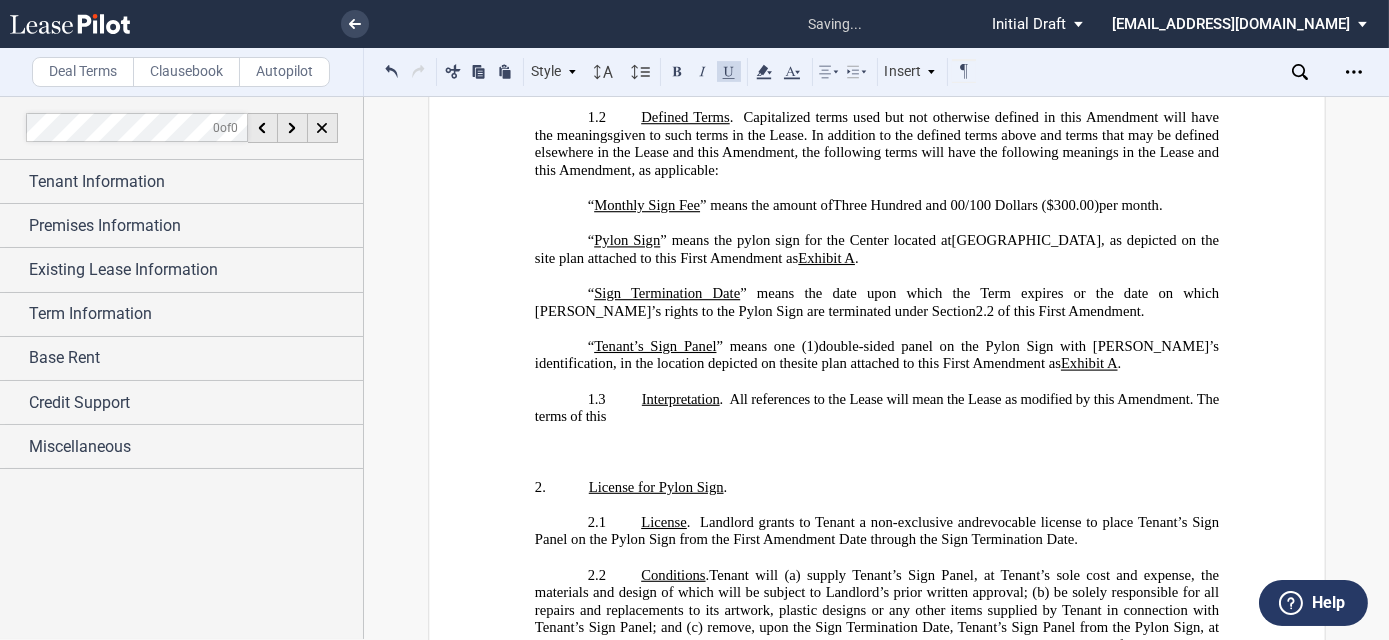 click on "﻿" at bounding box center [876, 276] 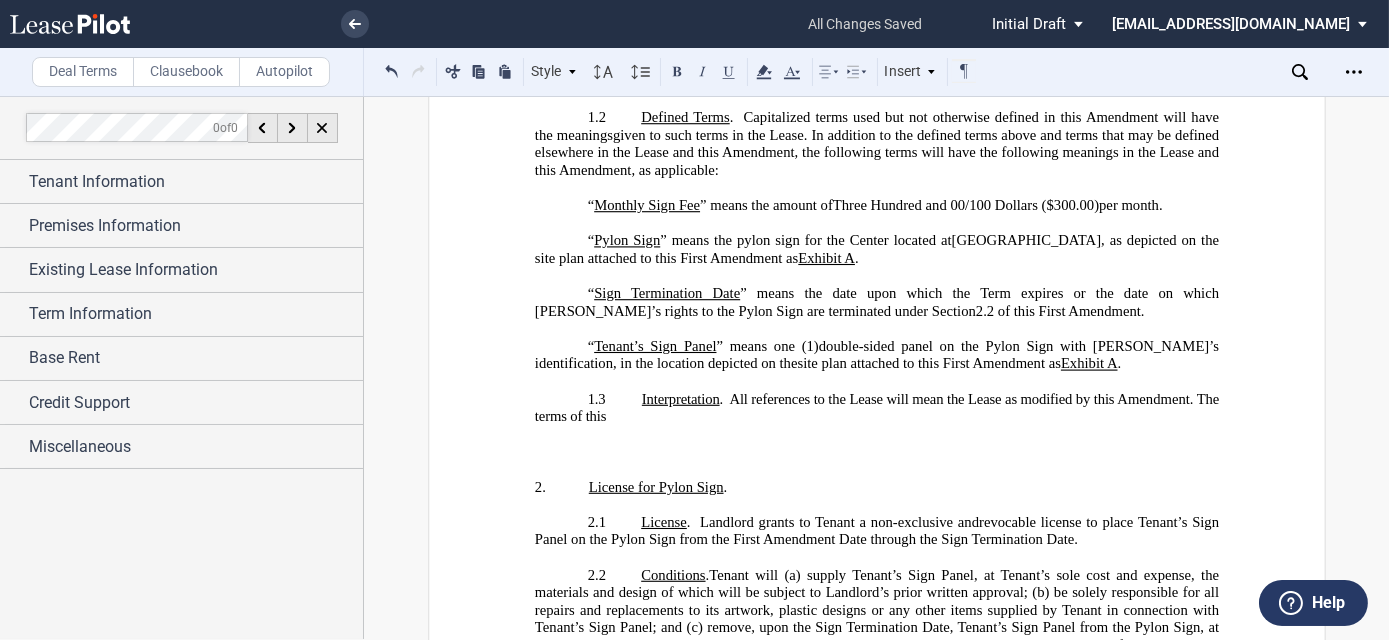 click on "1.3                  Interpretation .    All references to the Lease will mean the Lease as modified by this   ﻿ ﻿   ﻿ ﻿  Amendment . The terms of this   ﻿ ﻿   ﻿ ﻿ ﻿" at bounding box center [876, 408] 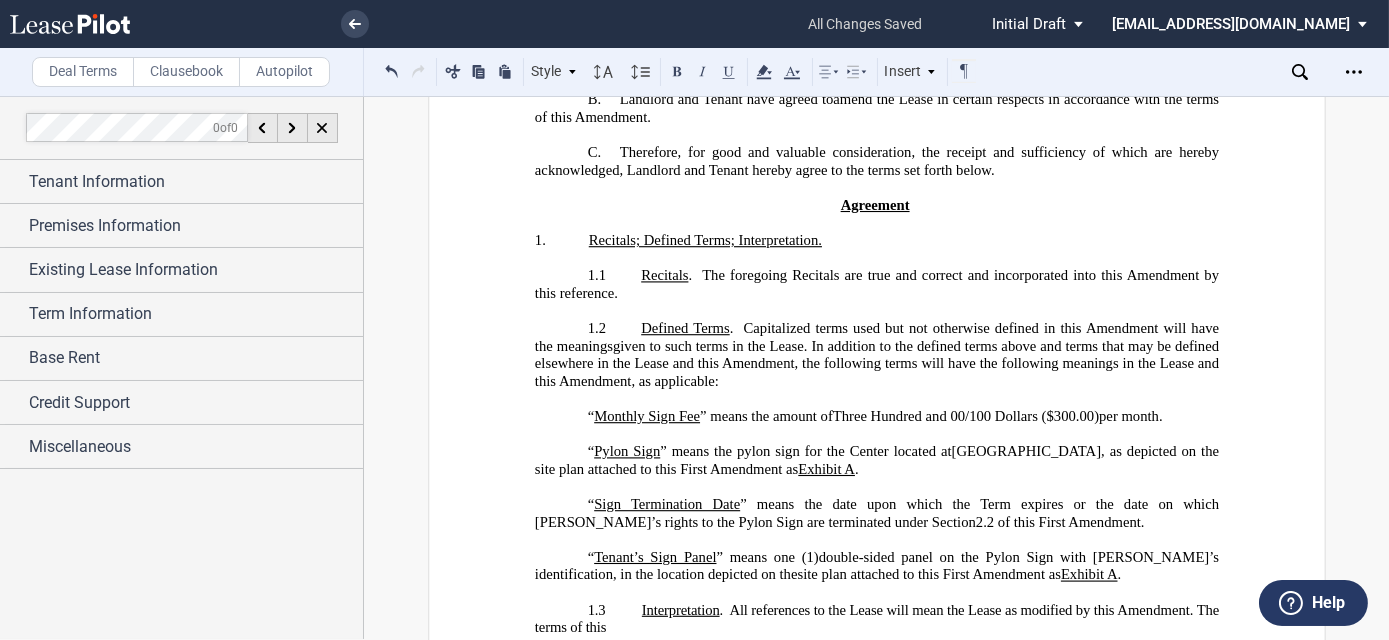 scroll, scrollTop: 454, scrollLeft: 0, axis: vertical 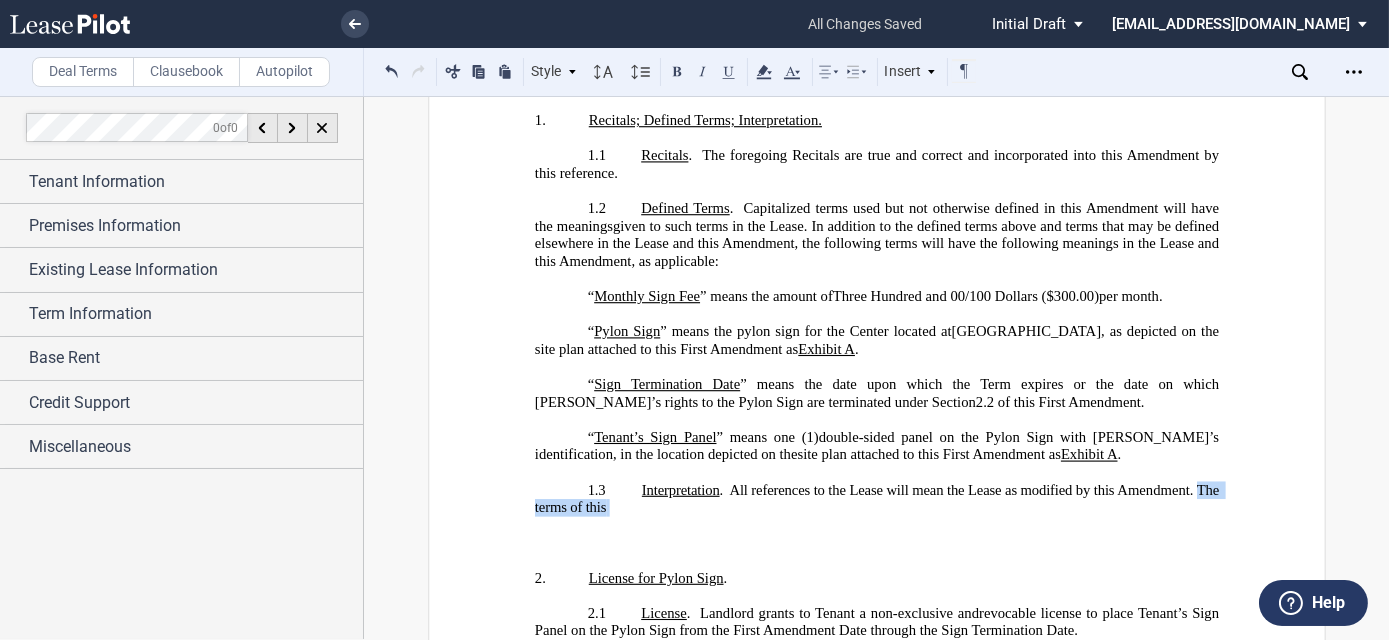 drag, startPoint x: 740, startPoint y: 487, endPoint x: 611, endPoint y: 485, distance: 129.0155 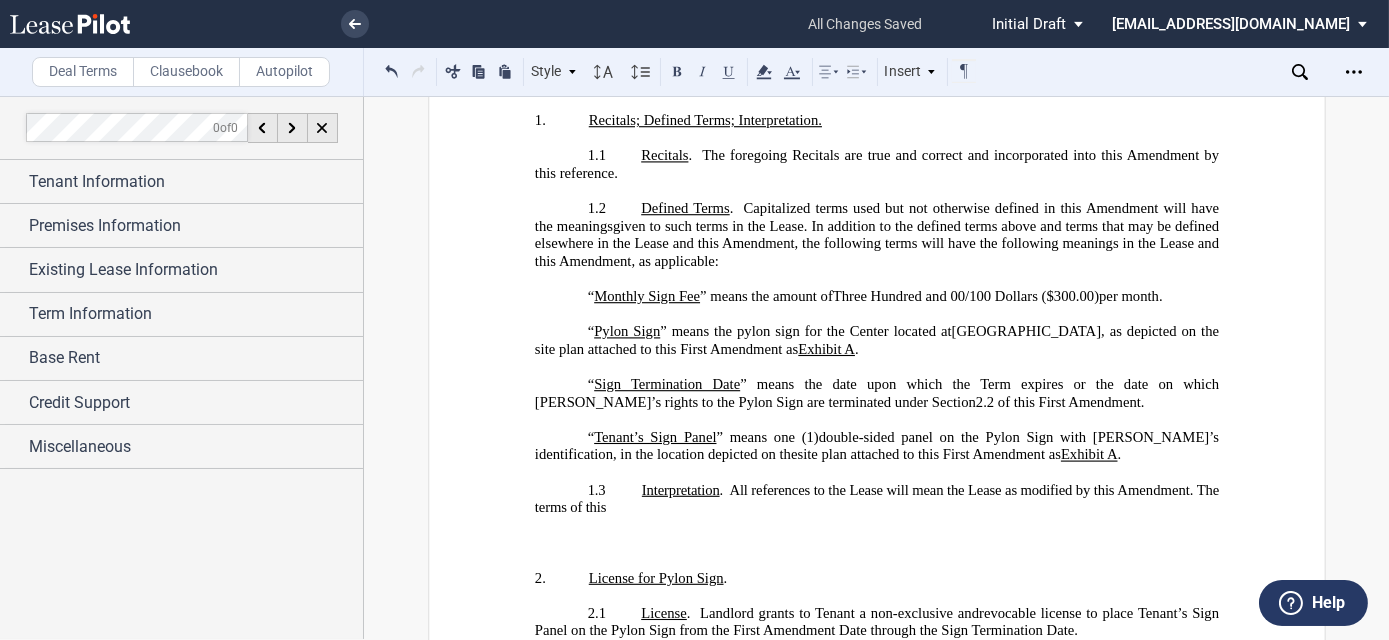 drag, startPoint x: 611, startPoint y: 485, endPoint x: 677, endPoint y: 489, distance: 66.1211 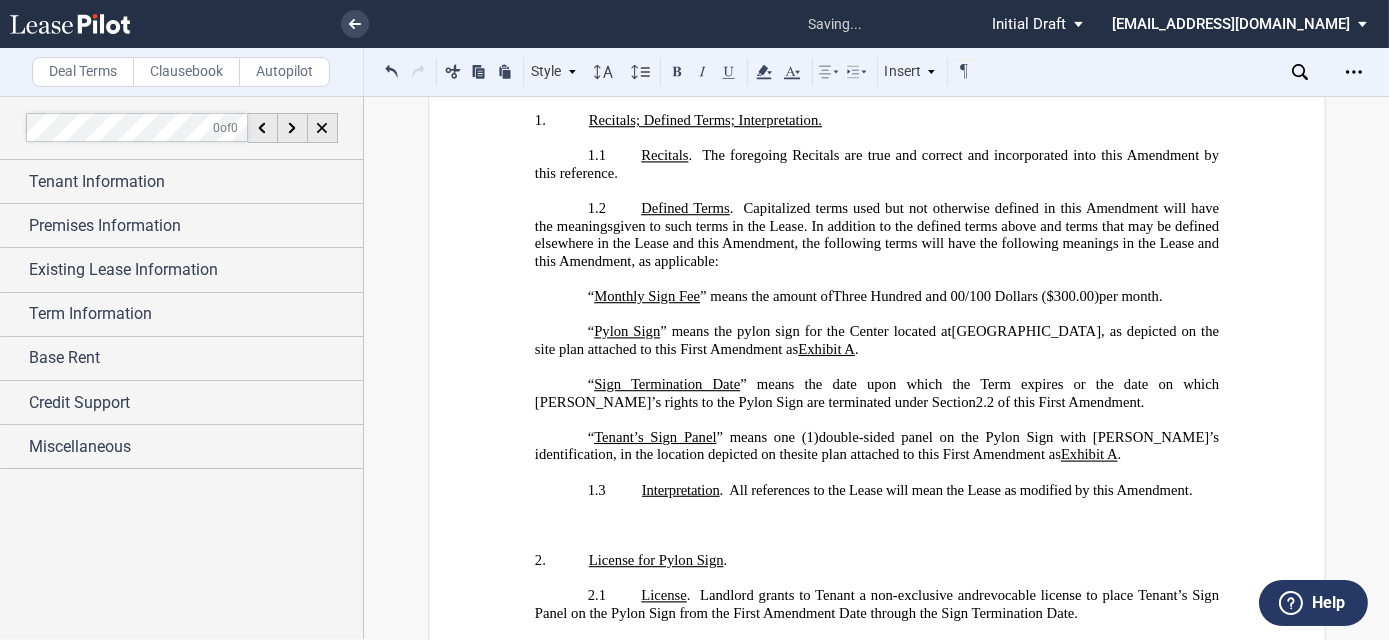 type 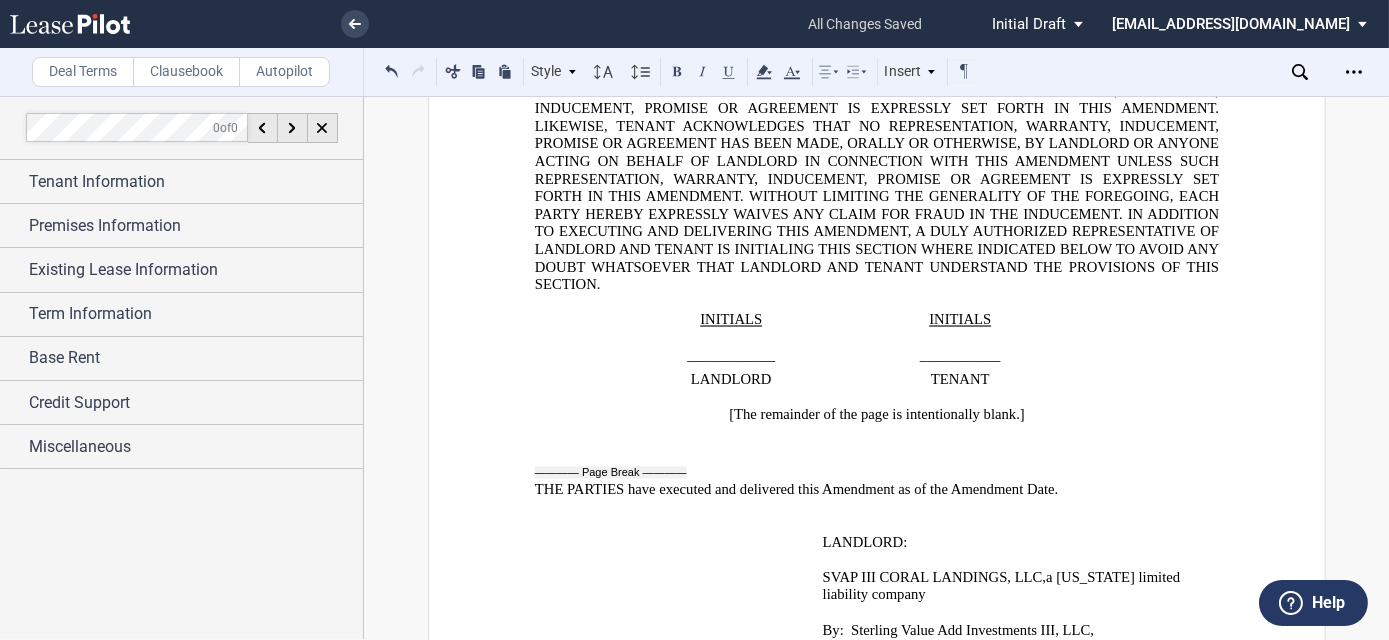 scroll, scrollTop: 2272, scrollLeft: 0, axis: vertical 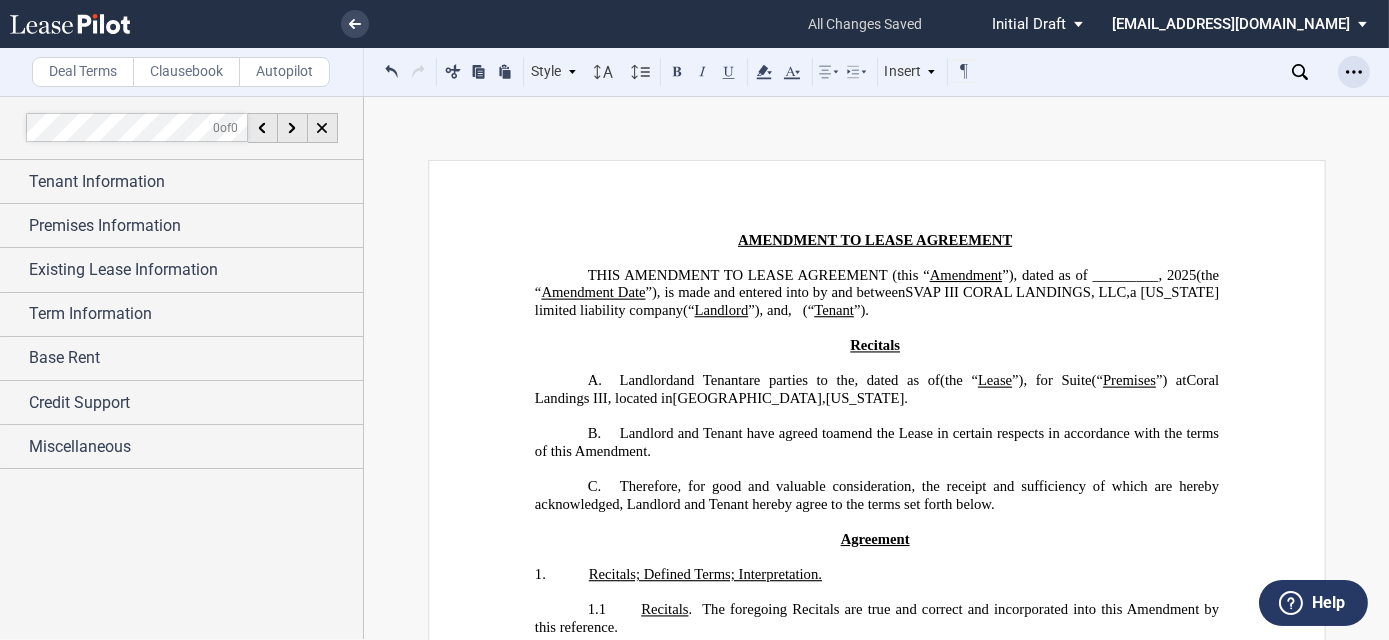 click 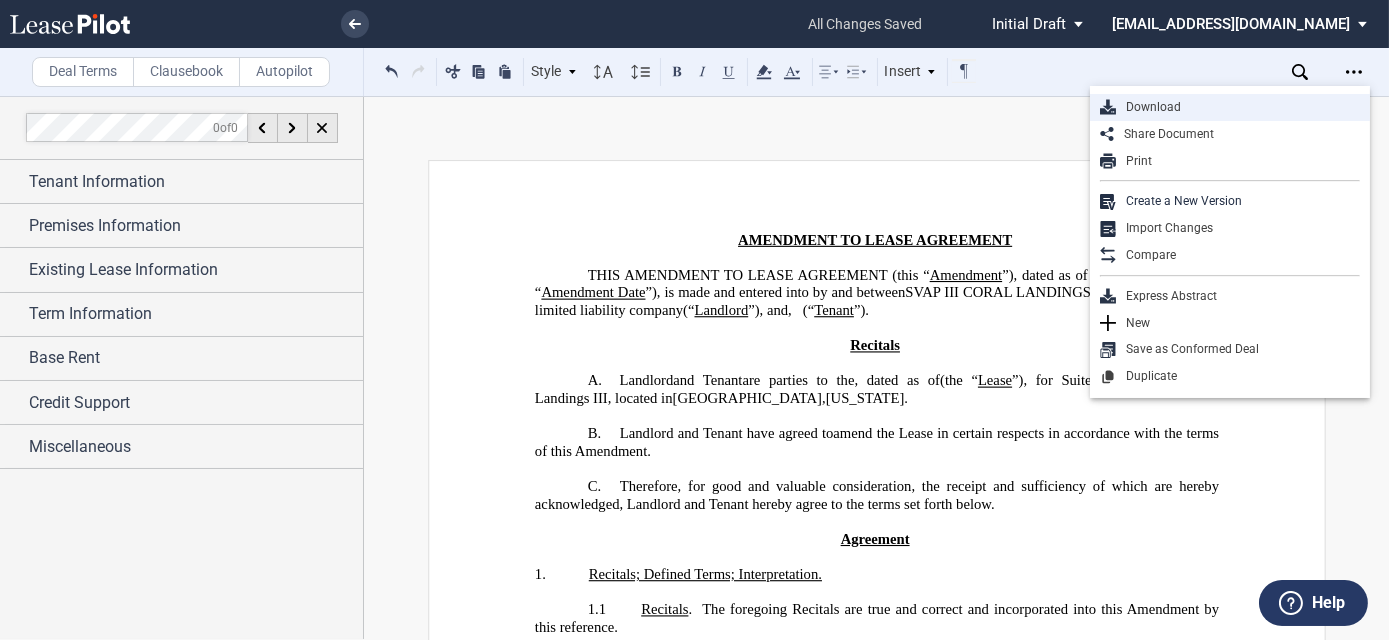 click on "Download" at bounding box center [1238, 107] 